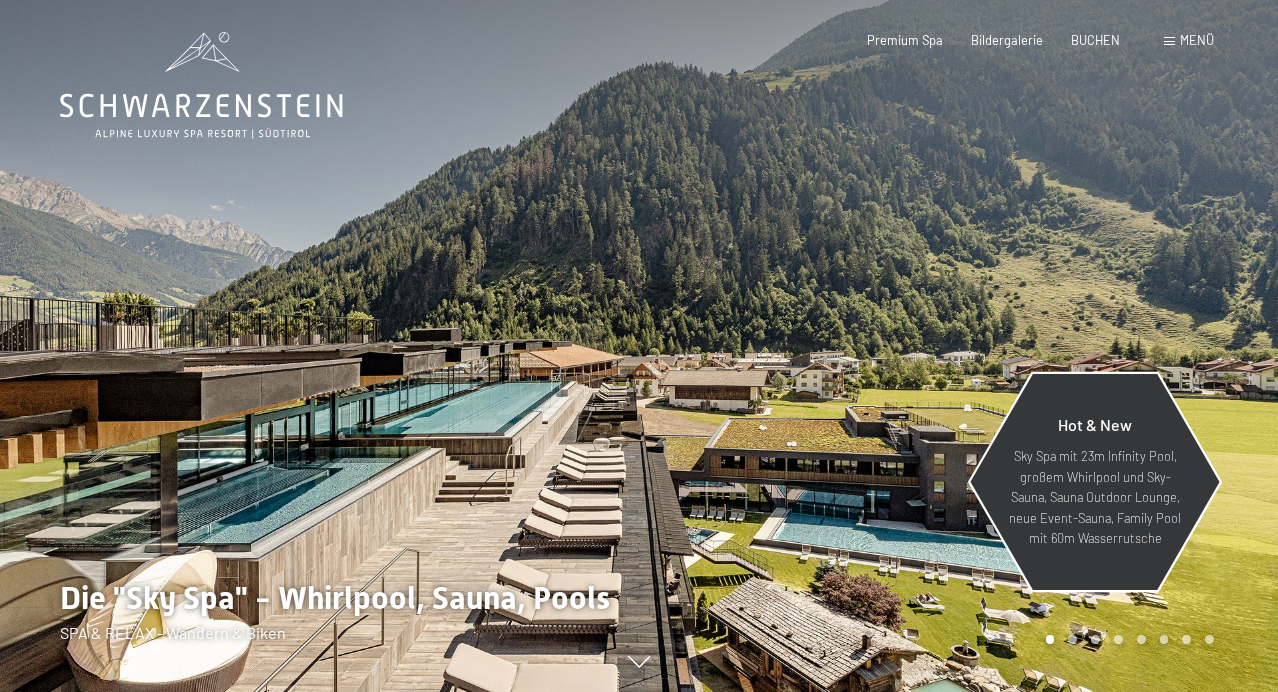 scroll, scrollTop: 0, scrollLeft: 0, axis: both 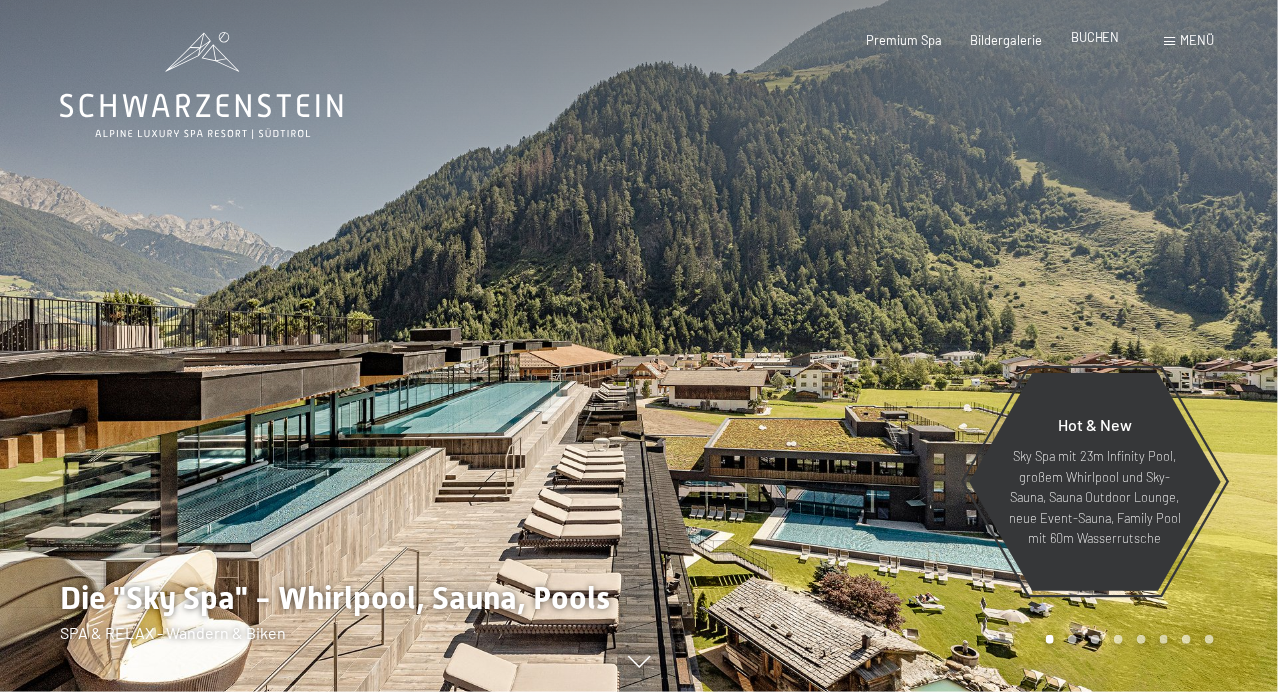 click on "BUCHEN" at bounding box center (1095, 37) 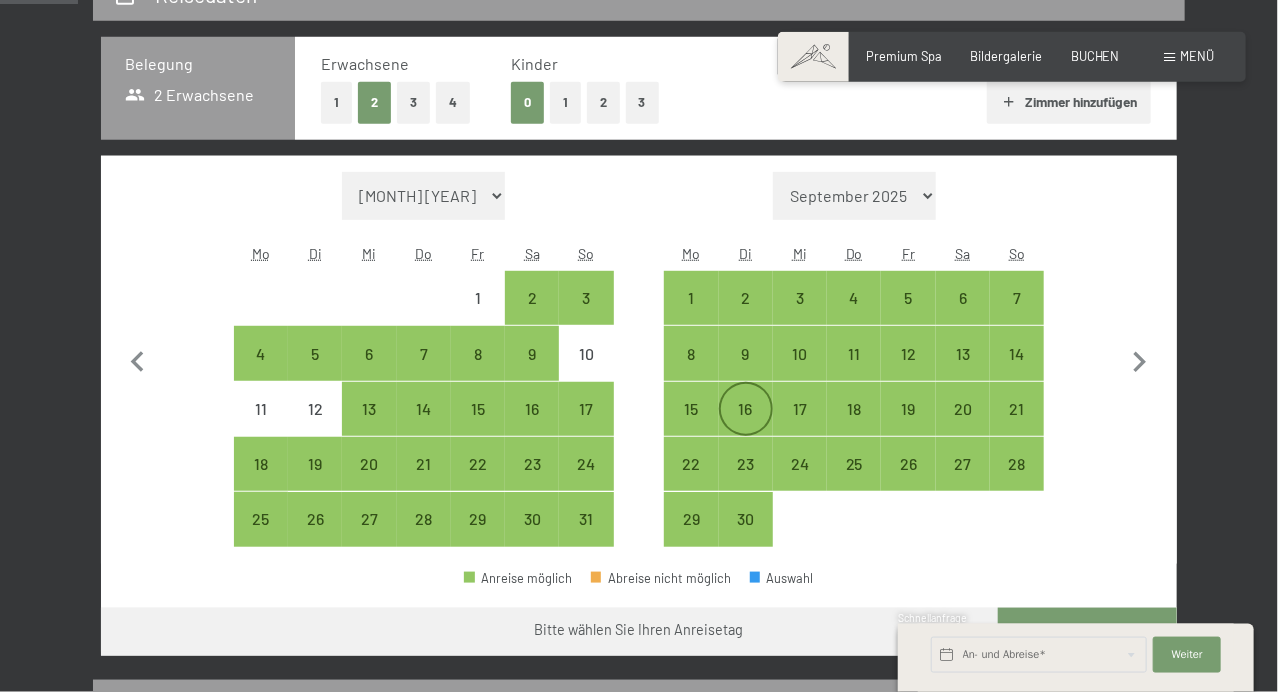 scroll, scrollTop: 421, scrollLeft: 0, axis: vertical 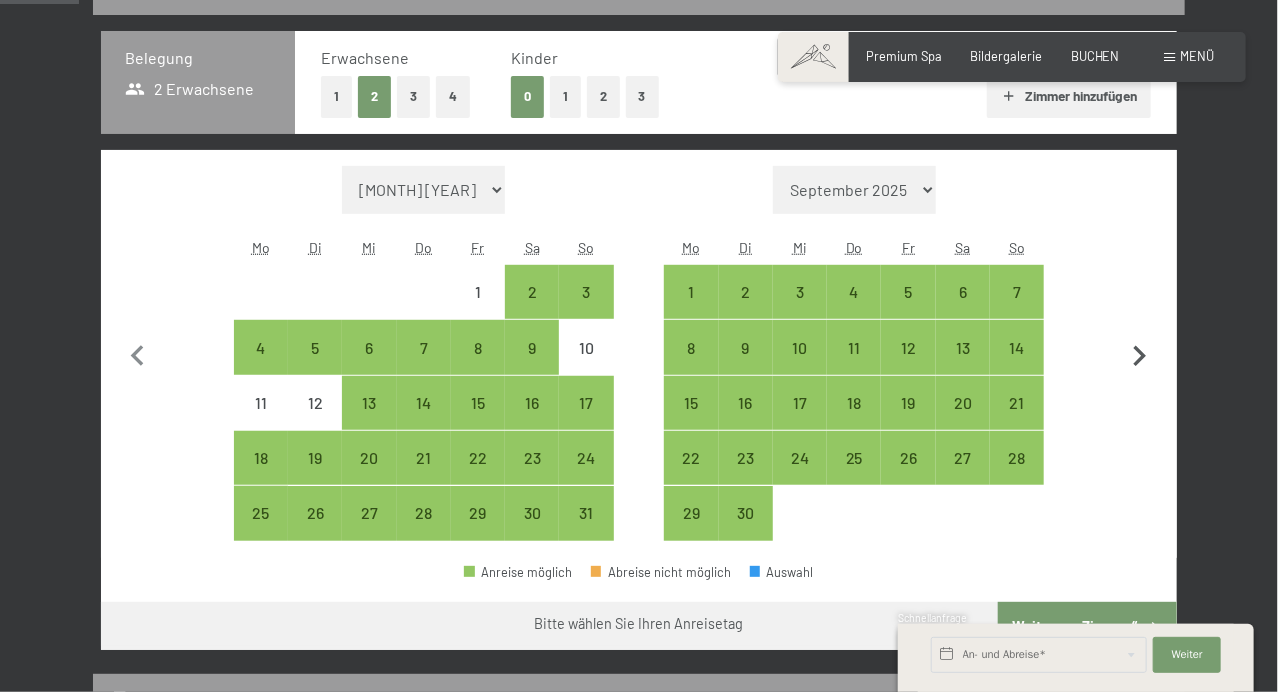 click 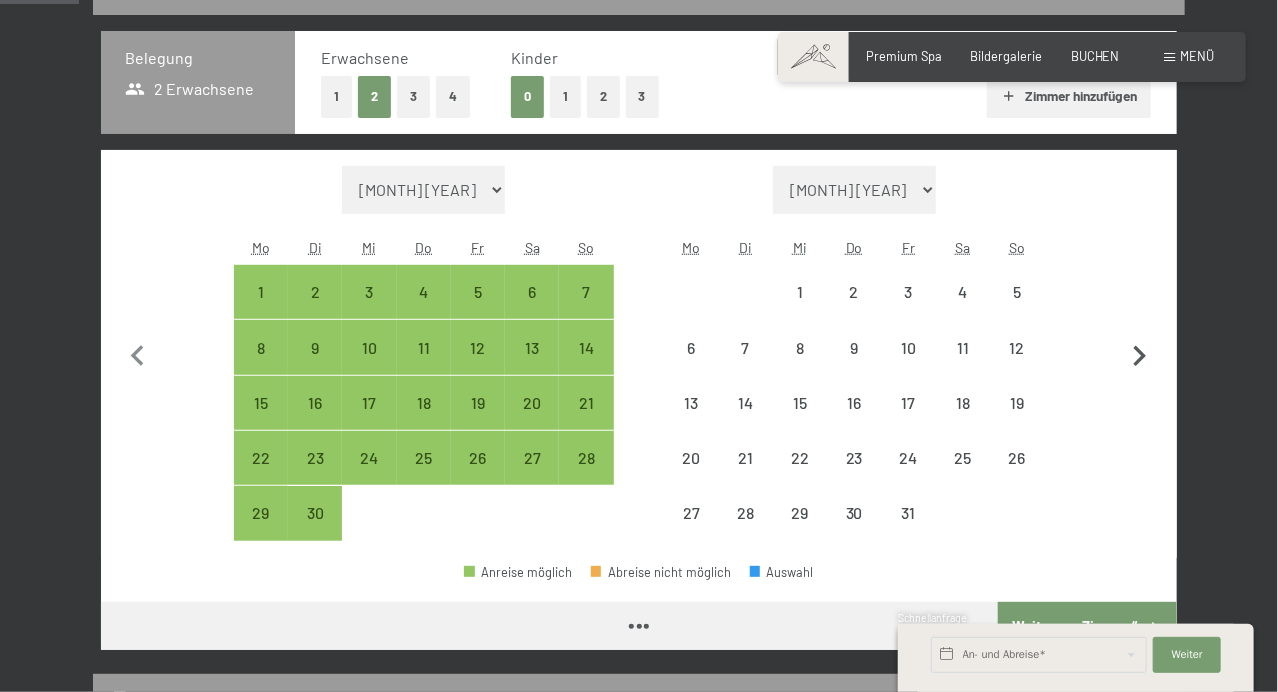 click 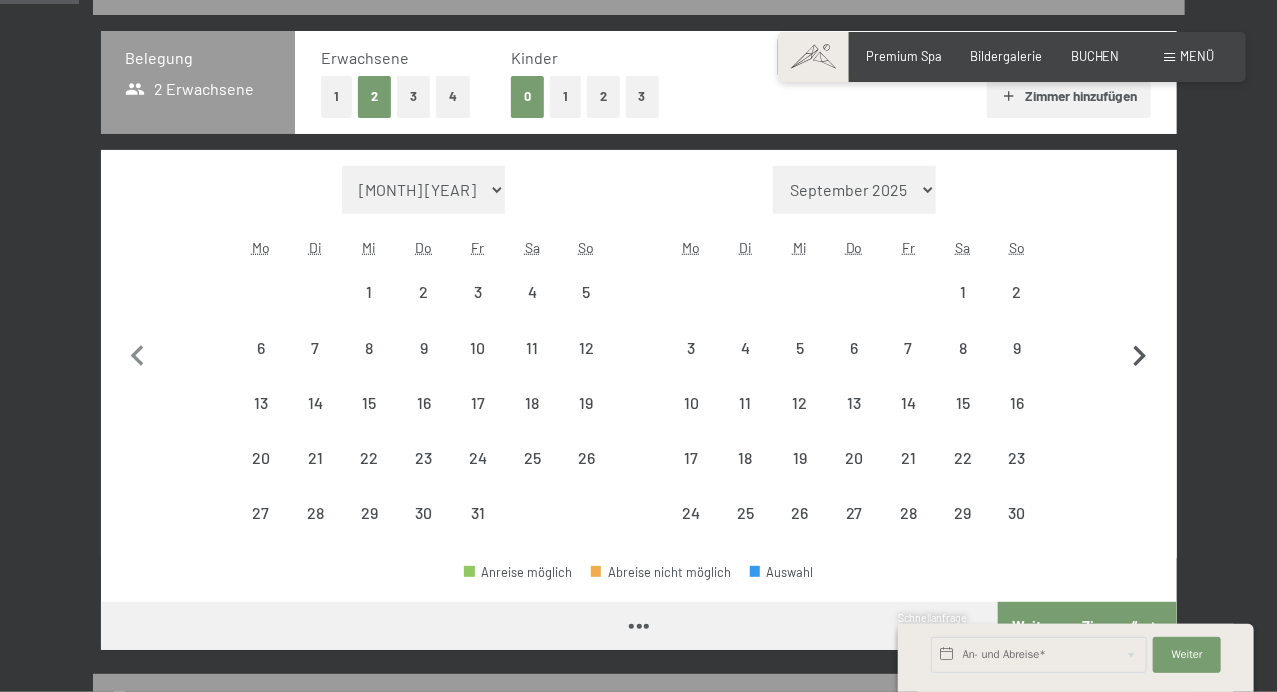 click 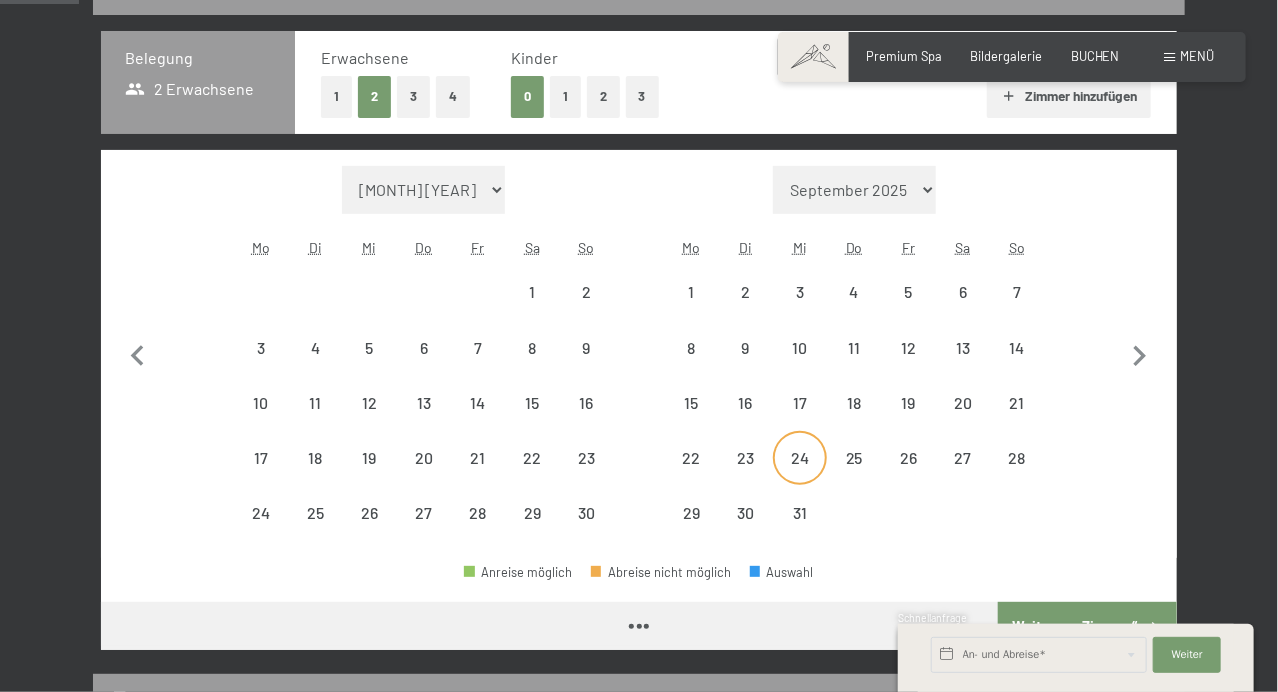 select on "[YEAR]-[MONTH]-[DAY]" 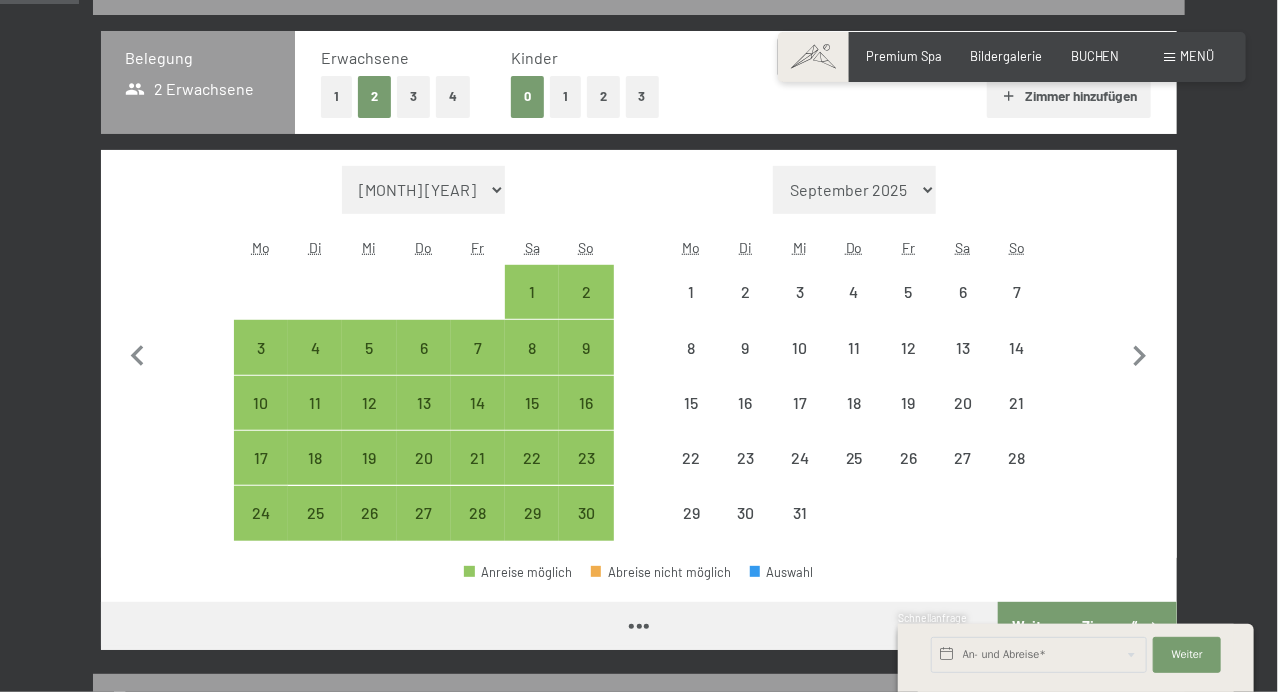 select on "[YEAR]-[MONTH]-[DAY]" 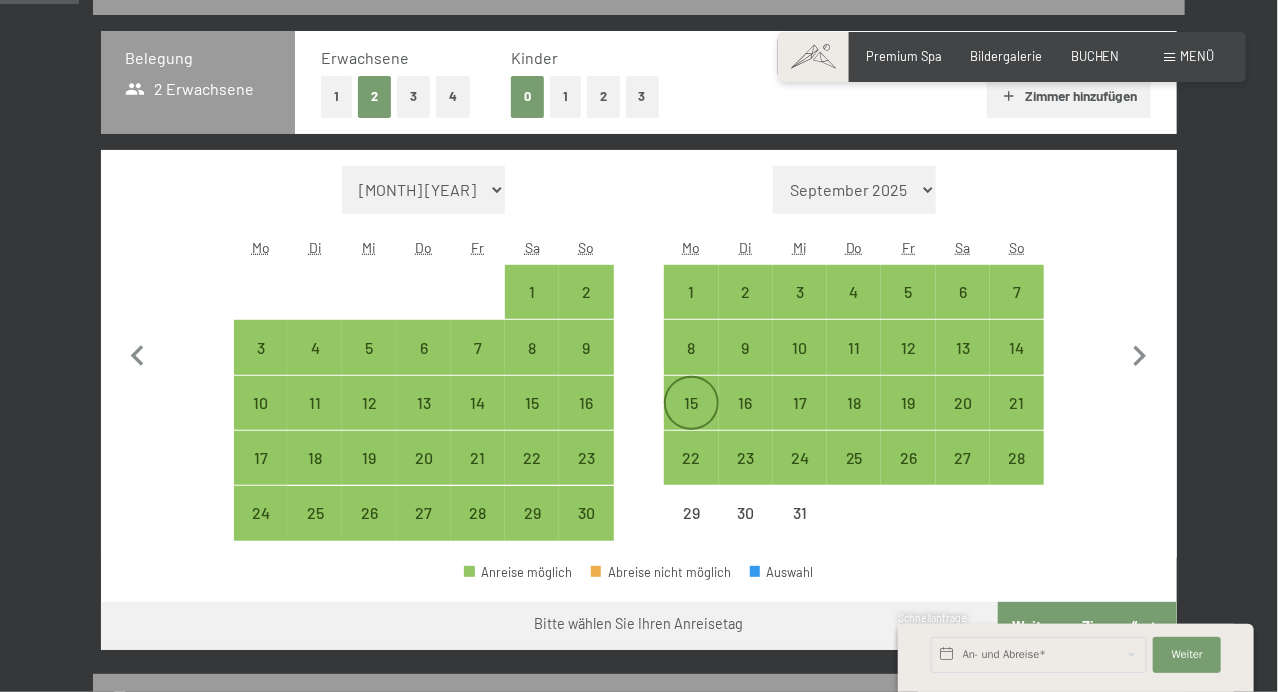 click on "15" at bounding box center [691, 420] 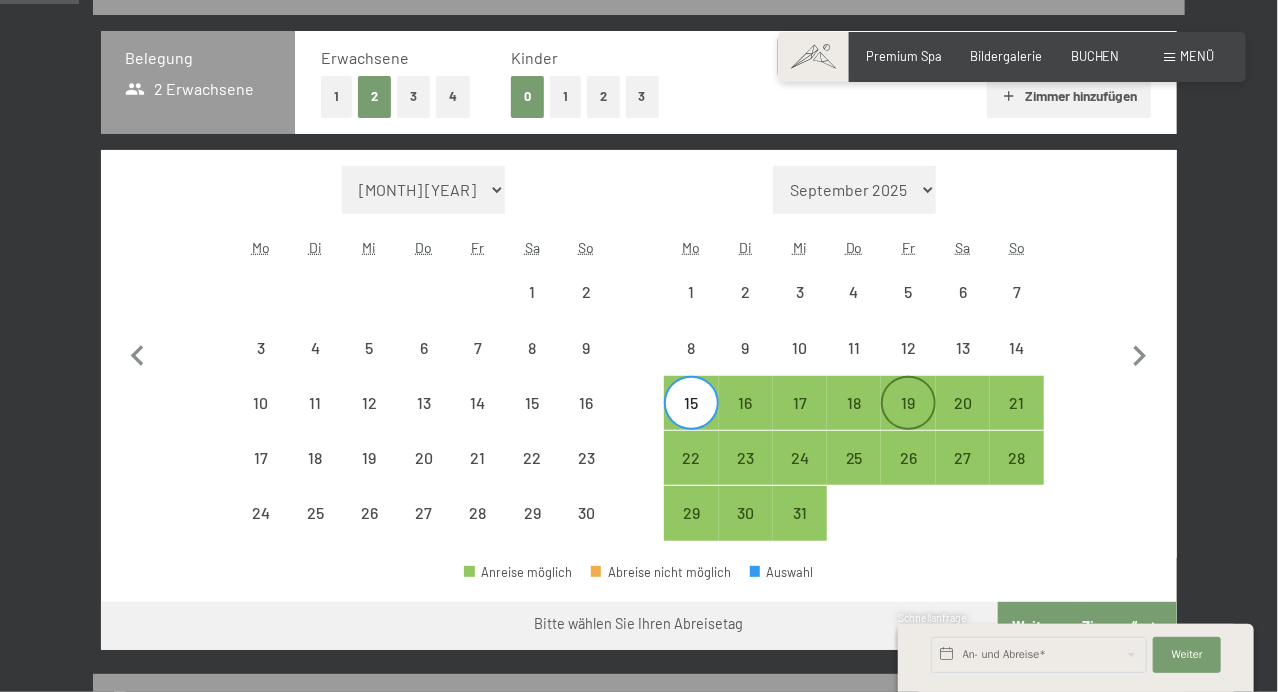 click on "19" at bounding box center (908, 420) 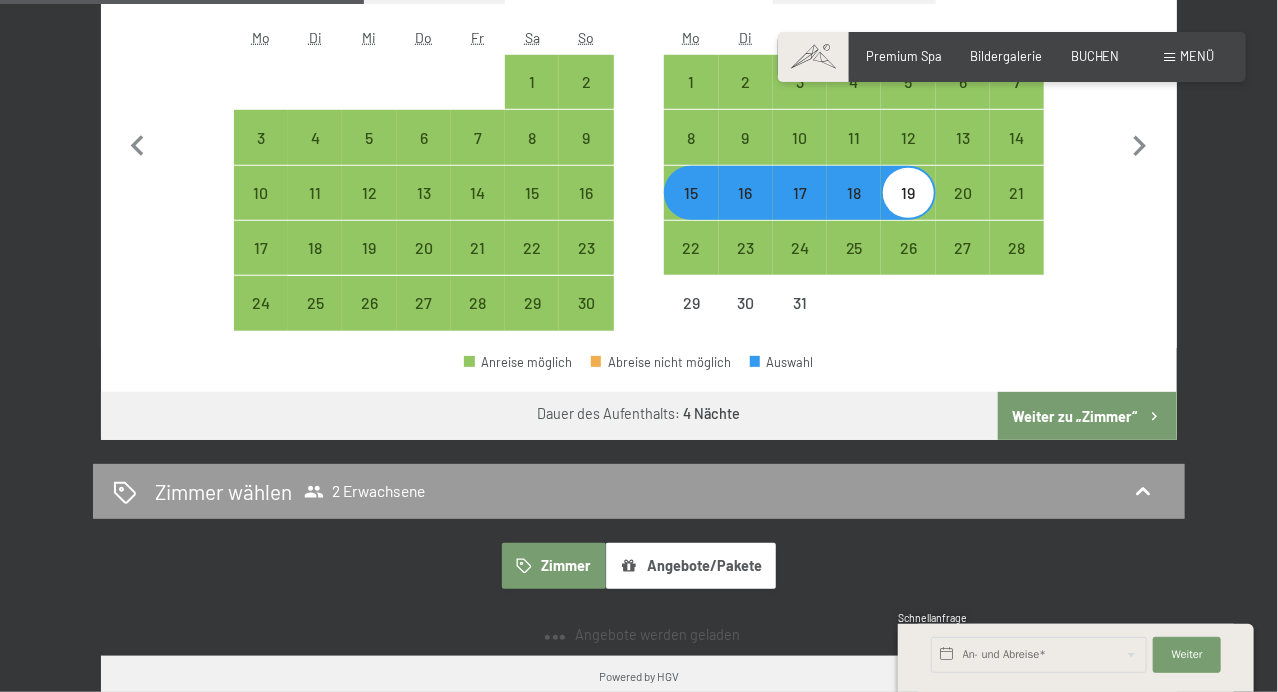 scroll, scrollTop: 632, scrollLeft: 0, axis: vertical 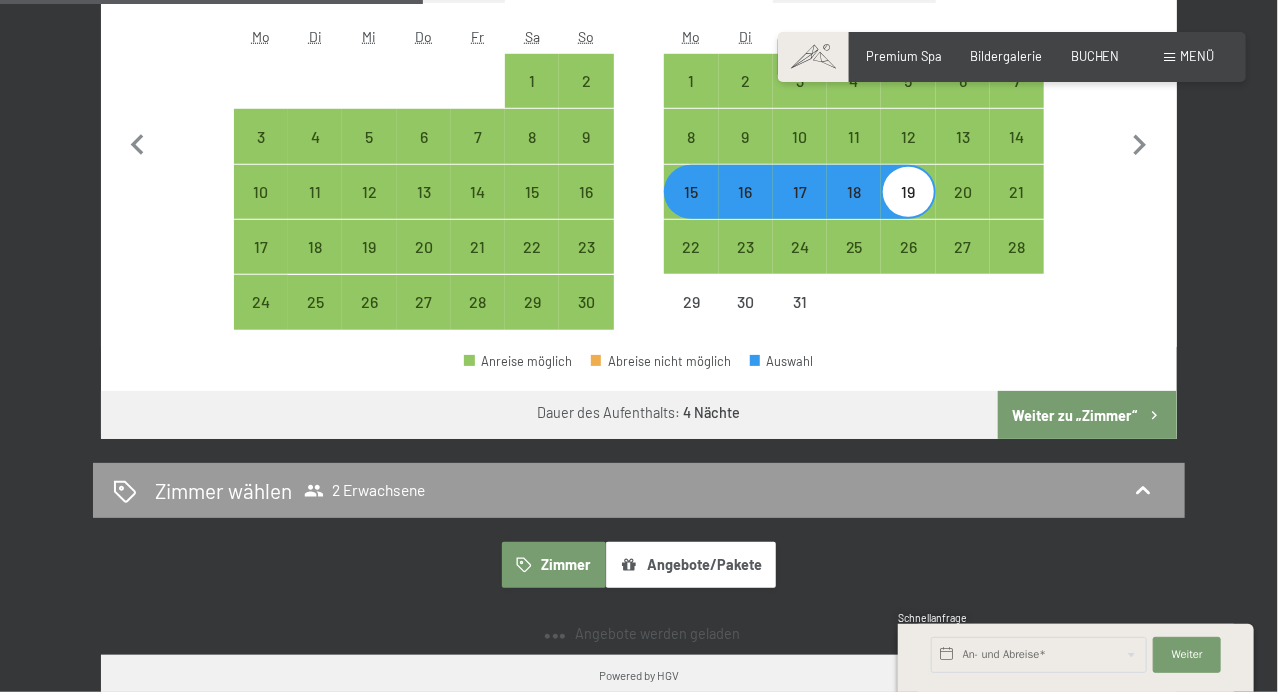 click on "Weiter zu „Zimmer“" at bounding box center (1087, 415) 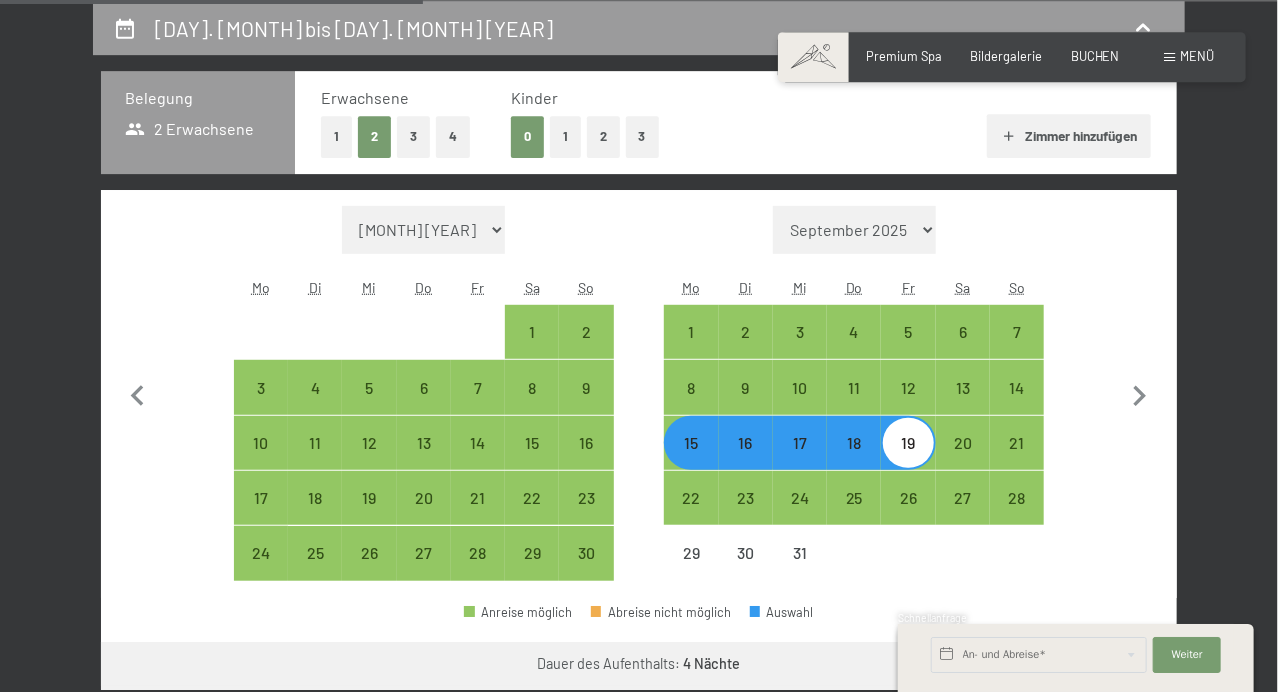 select on "[YEAR]-[MONTH]-[DAY]" 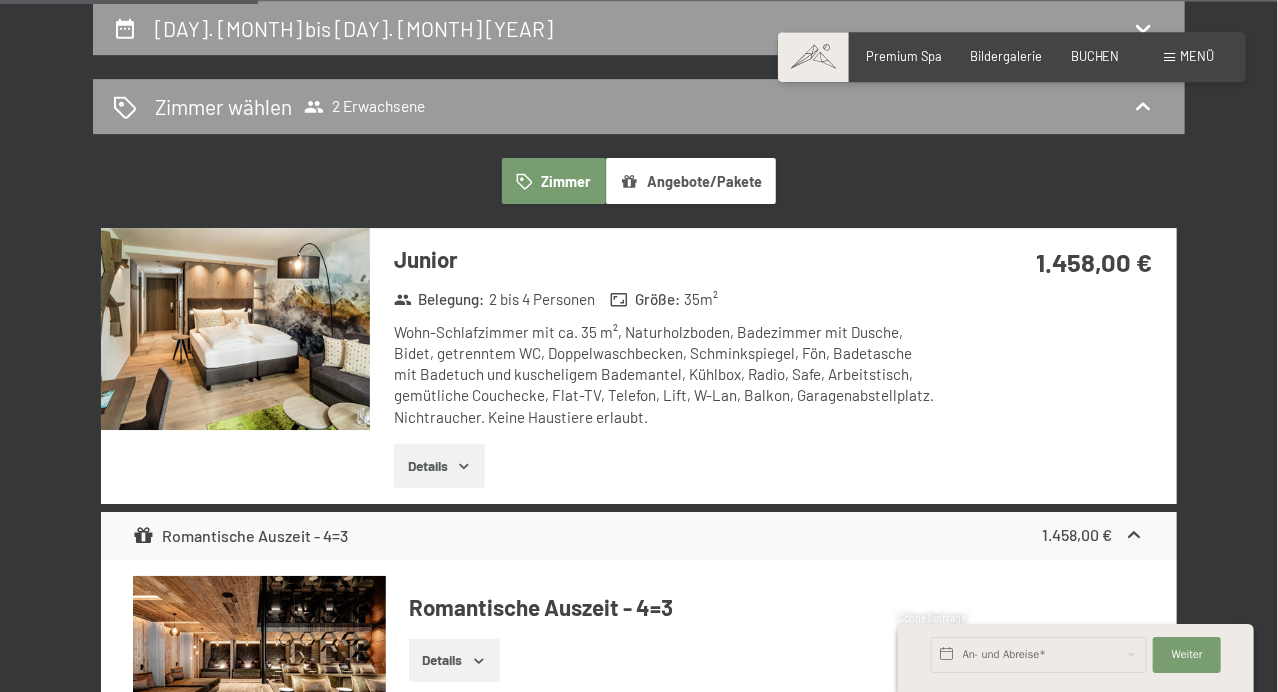 click on "Angebote/Pakete" at bounding box center (691, 181) 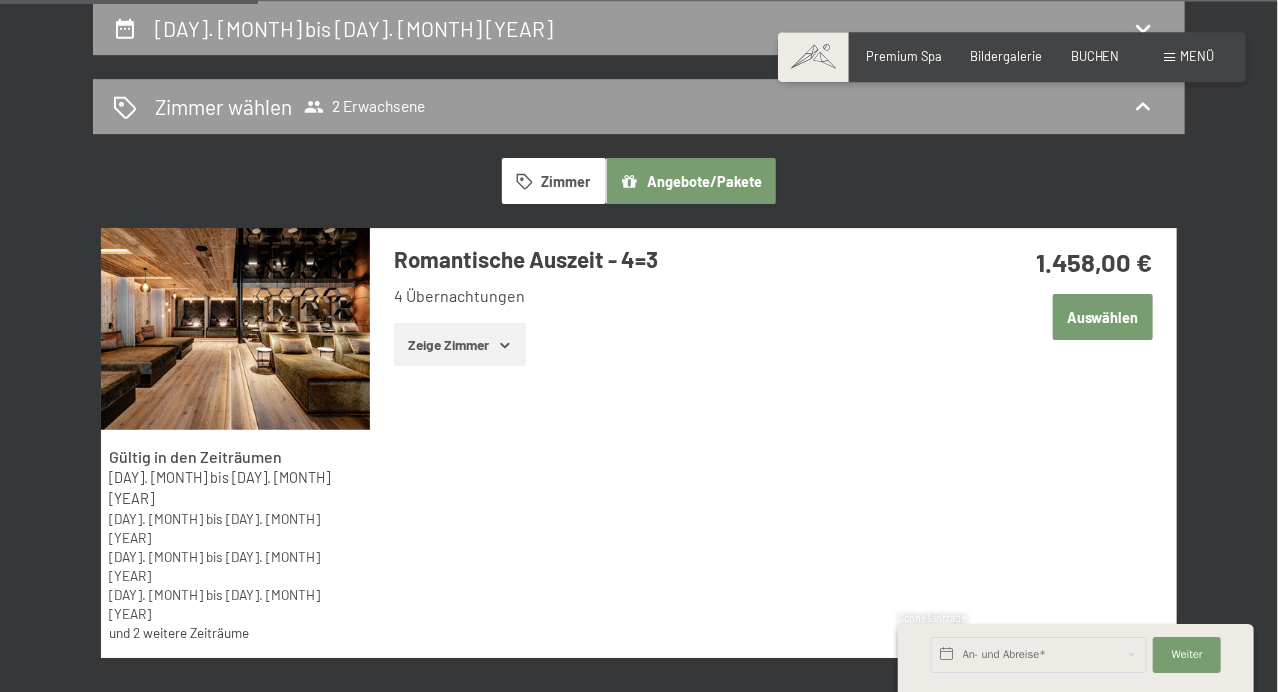 scroll, scrollTop: 0, scrollLeft: 0, axis: both 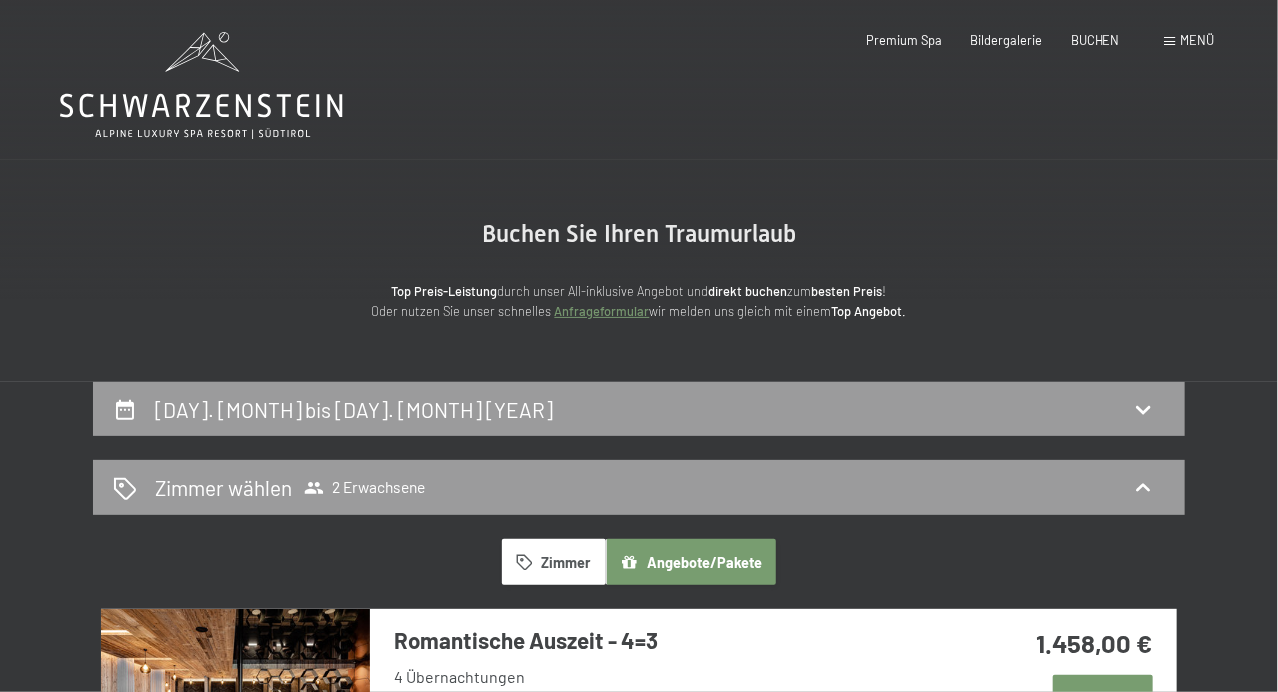 type 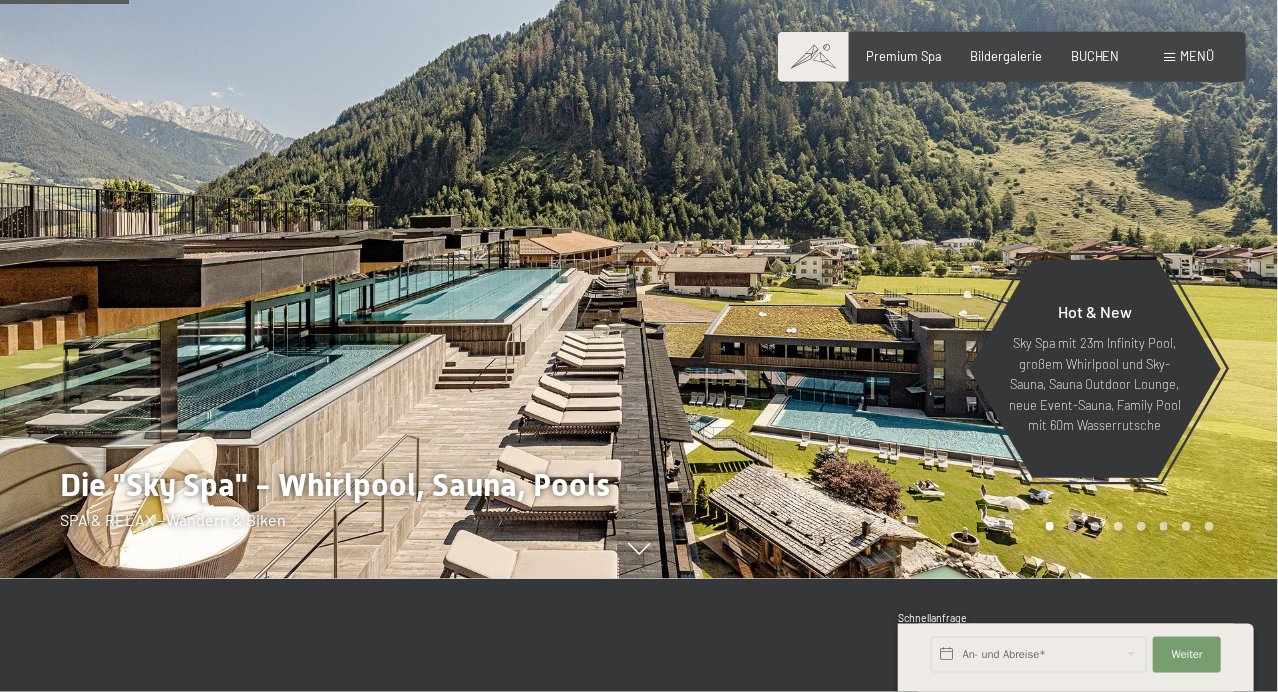 scroll, scrollTop: 0, scrollLeft: 0, axis: both 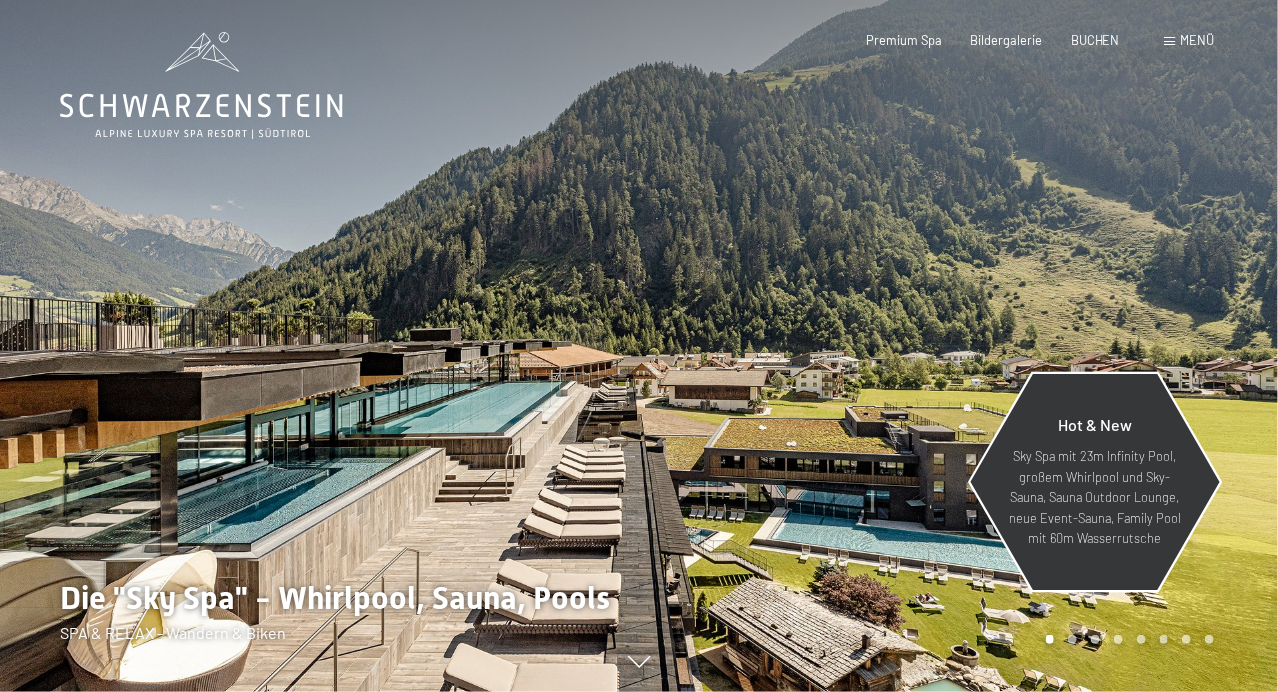 click on "Sky Spa mit 23m Infinity Pool, großem Whirlpool und Sky-Sauna, Sauna Outdoor Lounge, neue Event-Sauna, Family Pool mit 60m Wasserrutsche" at bounding box center (1095, 497) 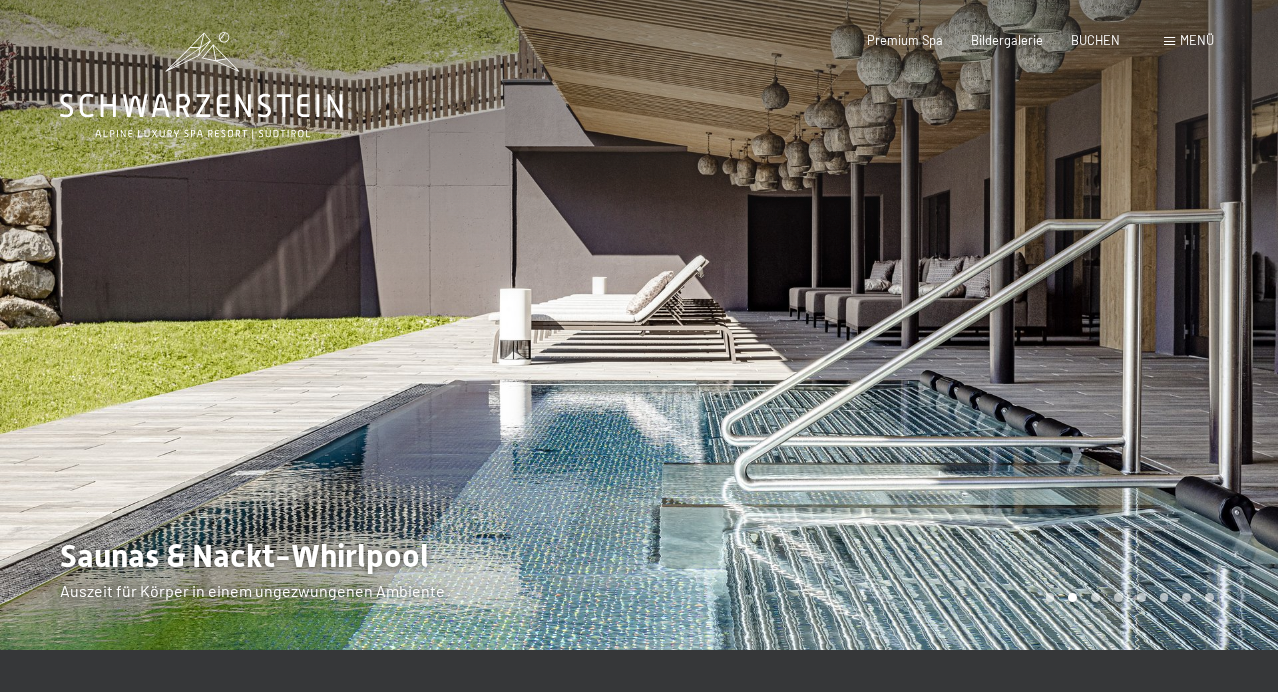 scroll, scrollTop: 0, scrollLeft: 0, axis: both 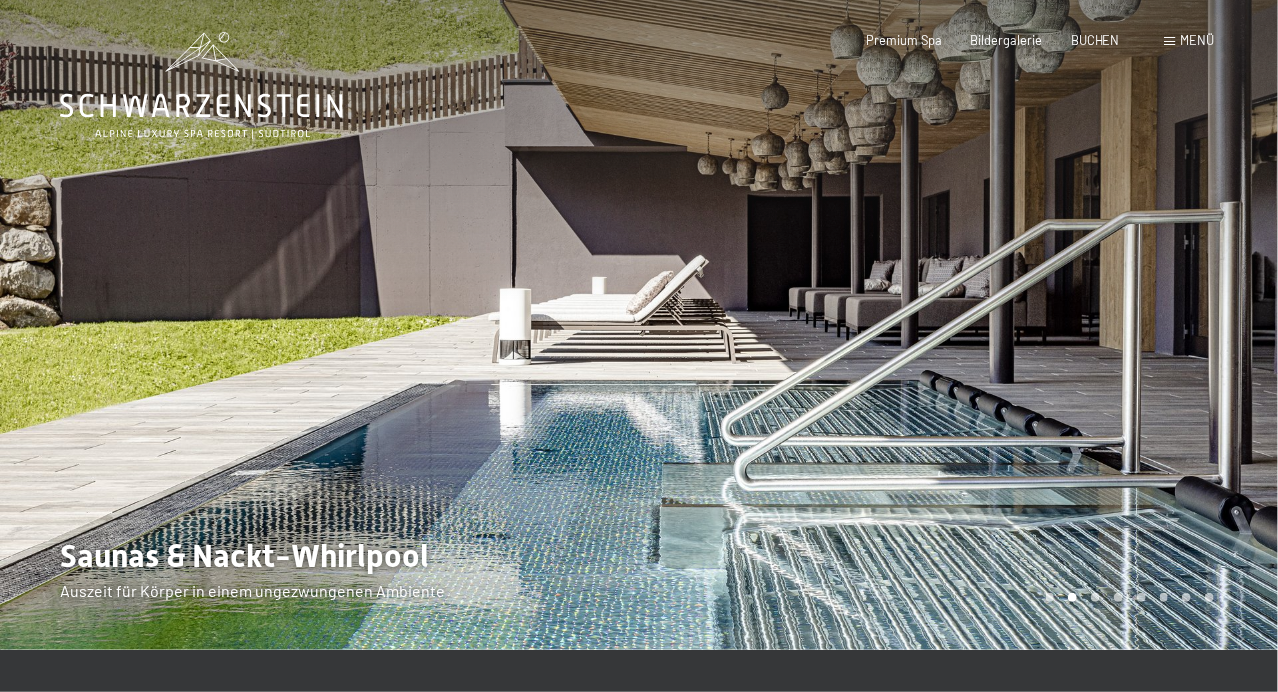 click at bounding box center (958, 325) 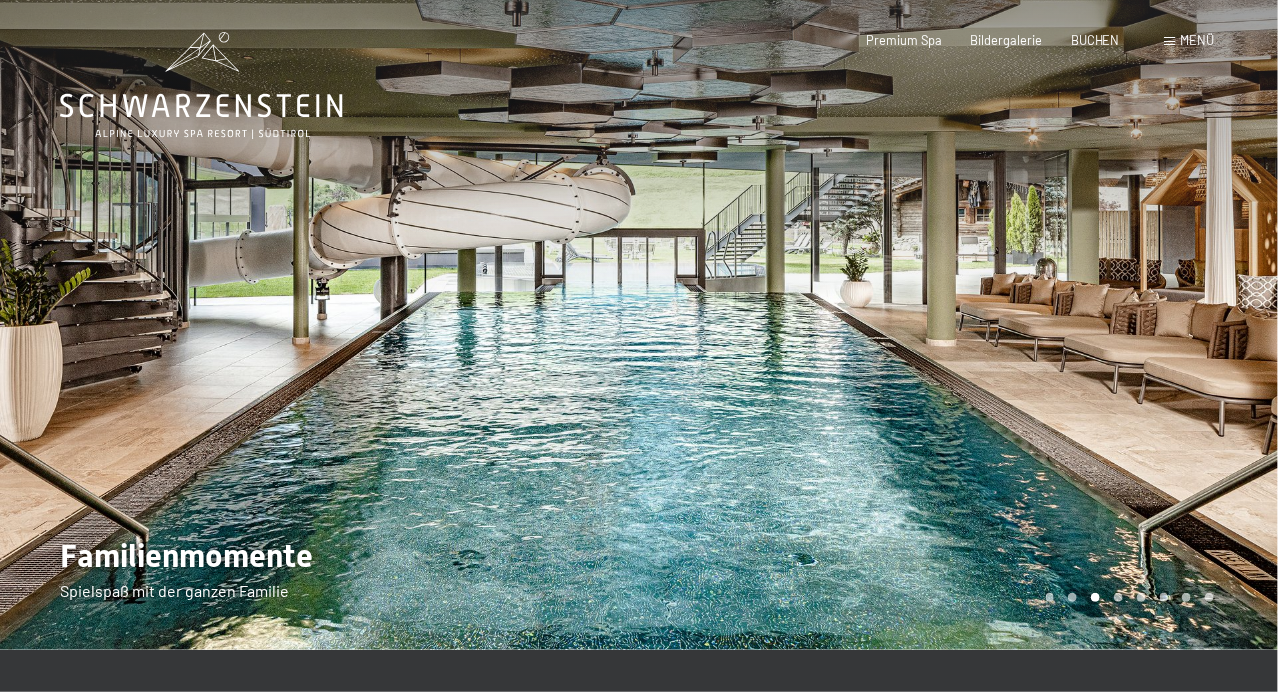 click at bounding box center [958, 325] 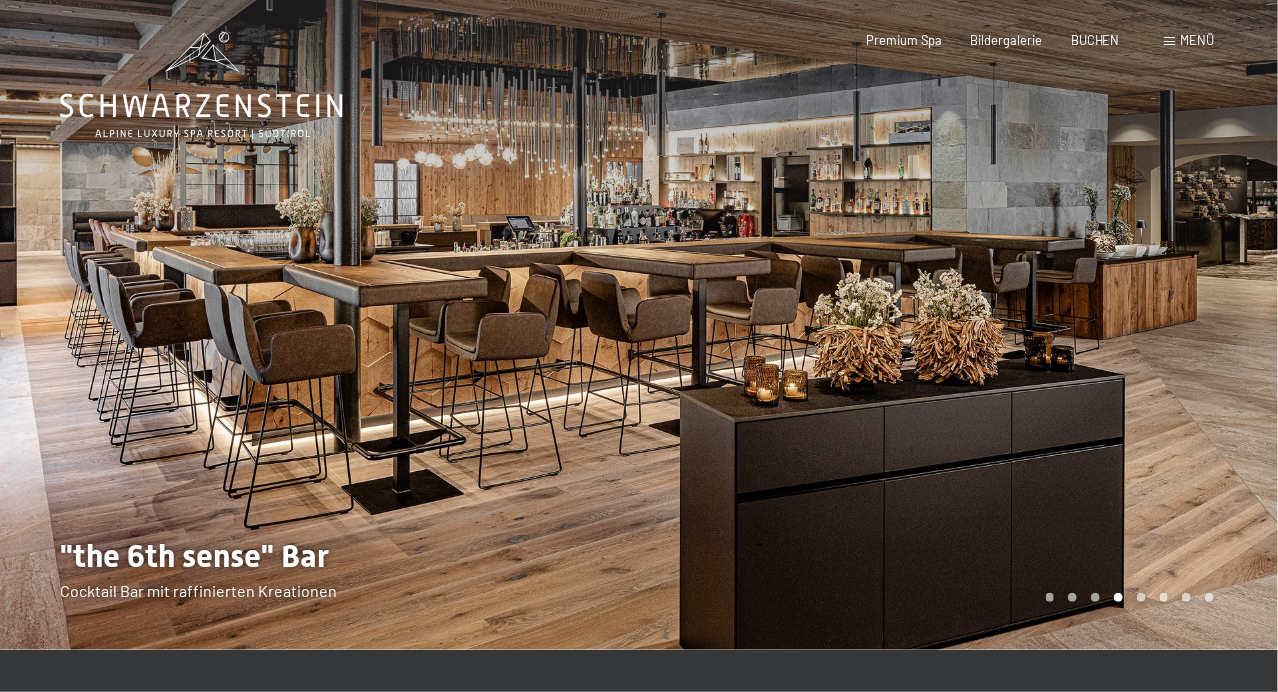click at bounding box center [958, 325] 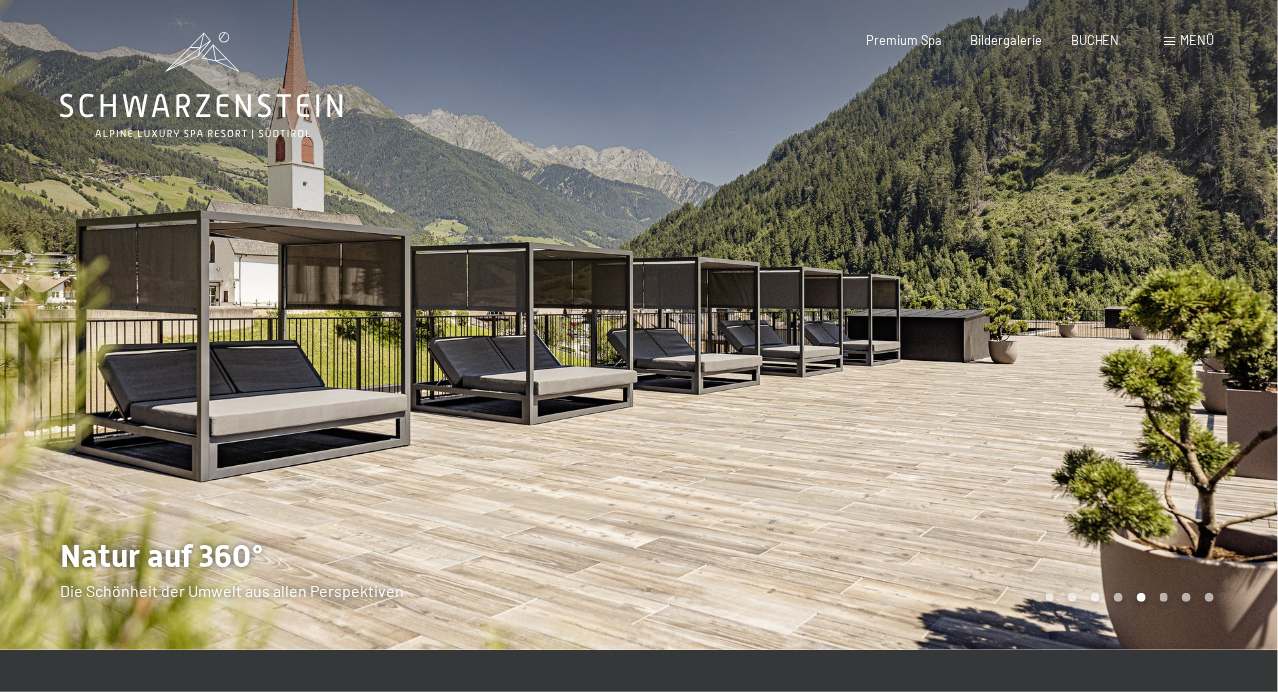 click at bounding box center [958, 325] 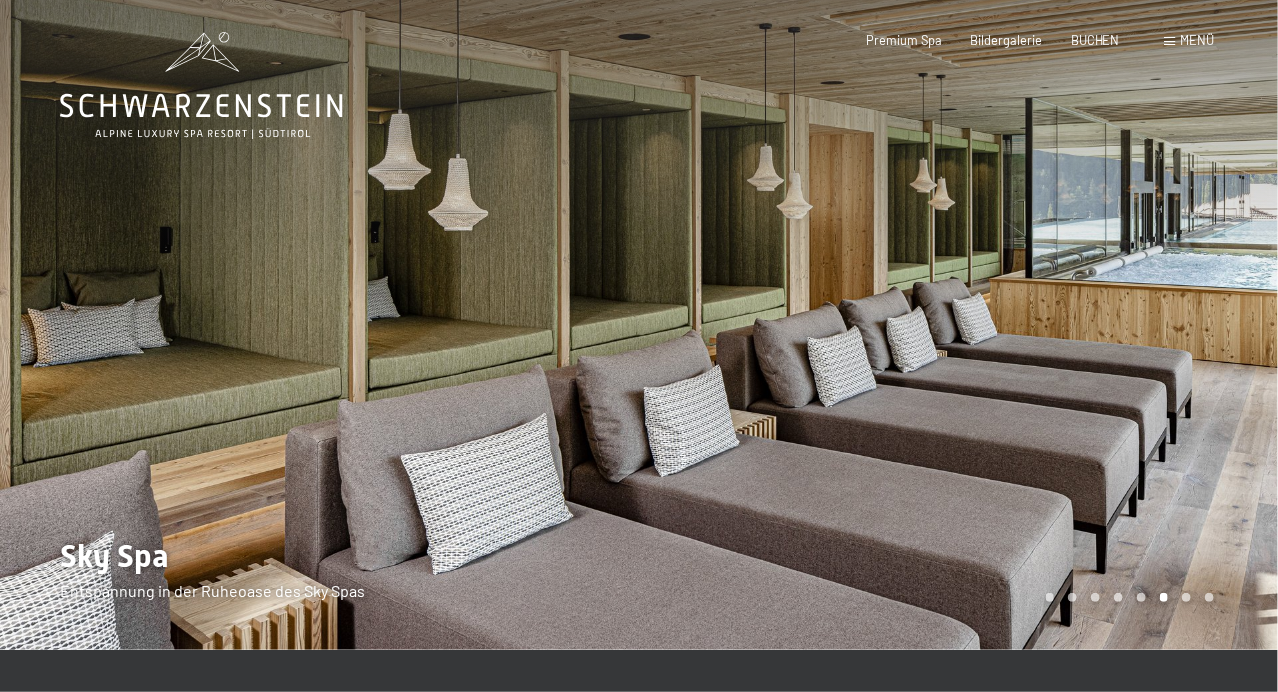 click at bounding box center [958, 325] 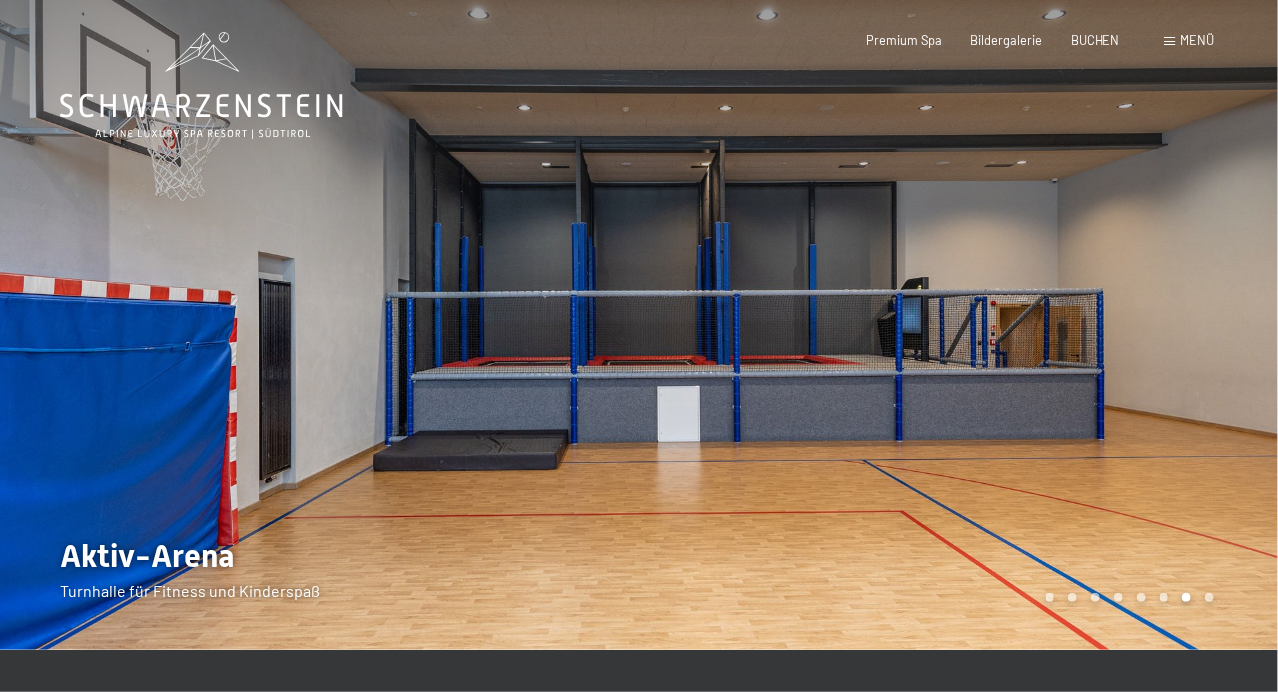 click at bounding box center [319, 325] 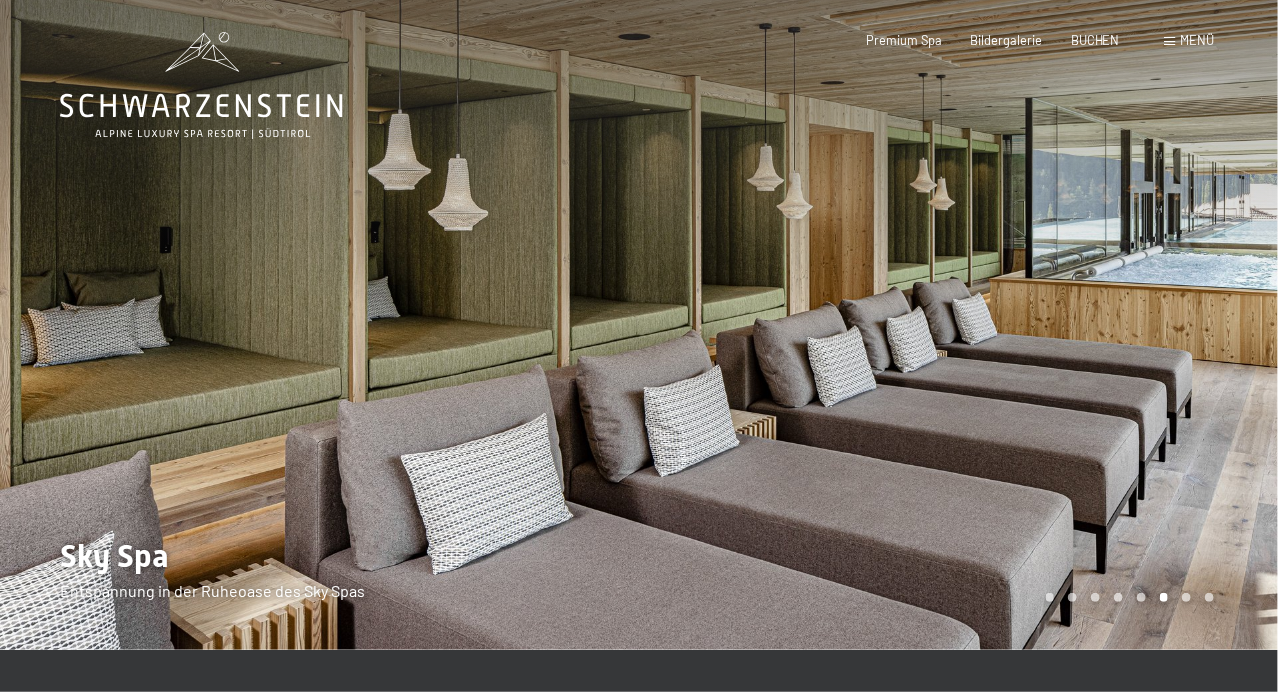 click at bounding box center (958, 325) 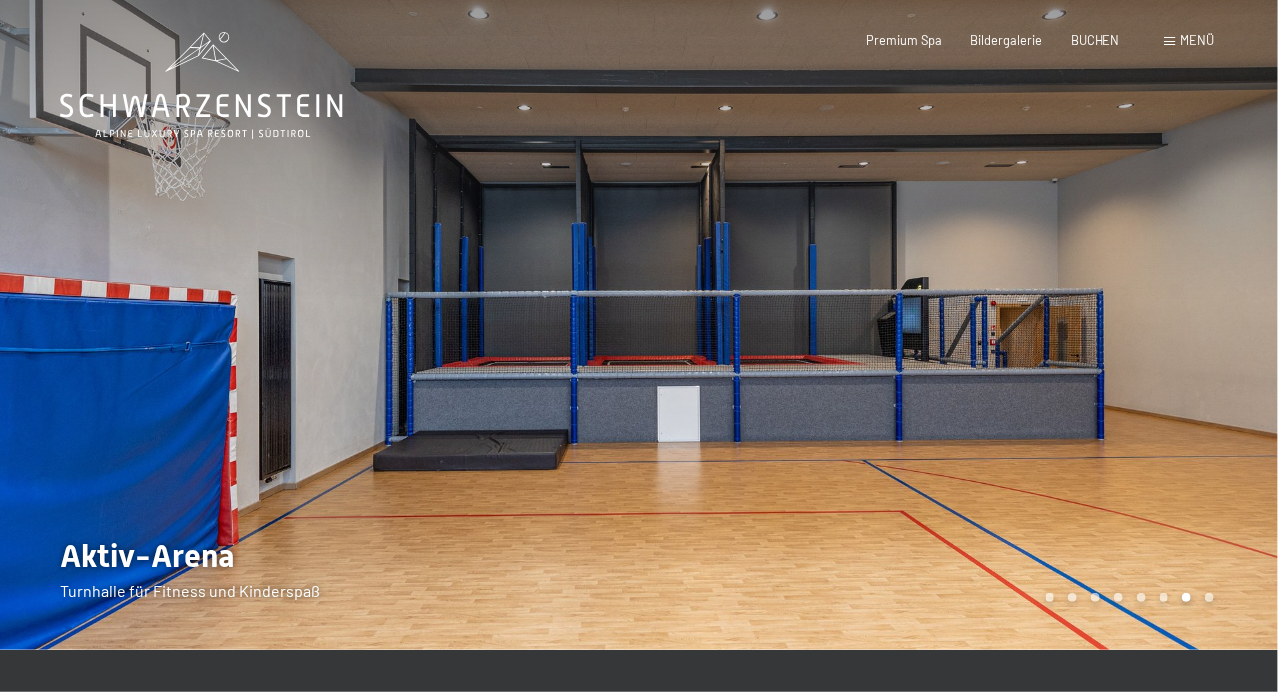click at bounding box center (958, 325) 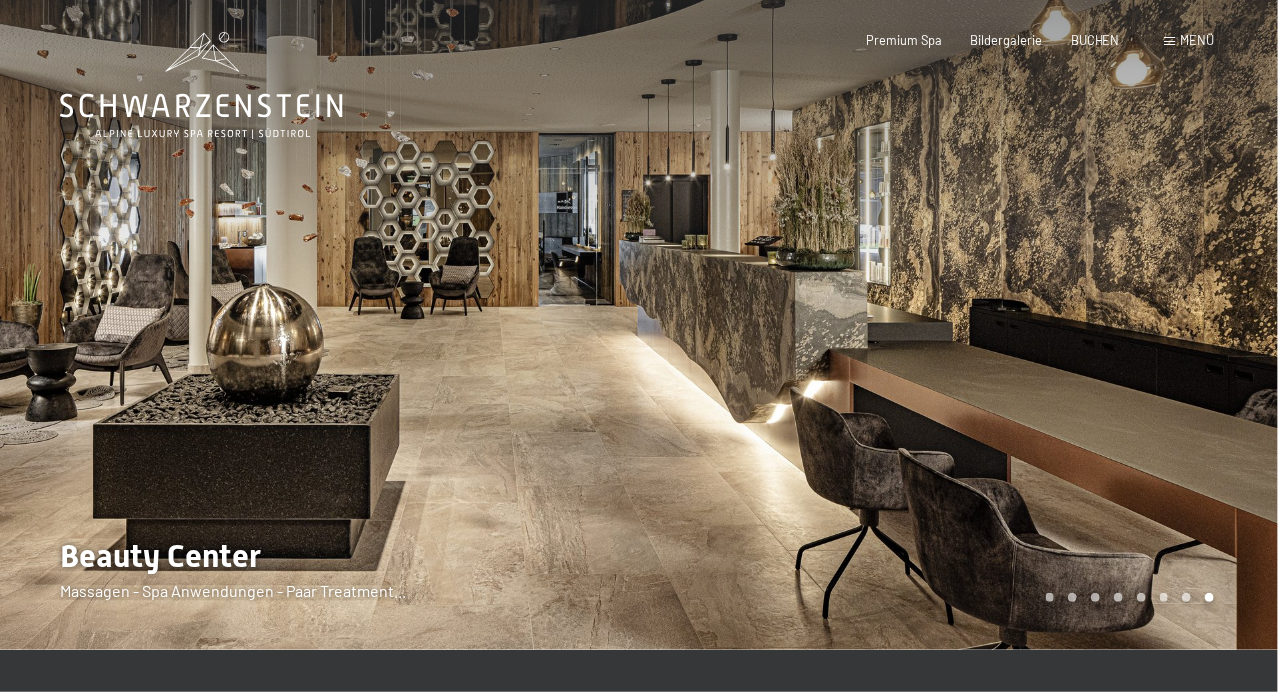 click at bounding box center [958, 325] 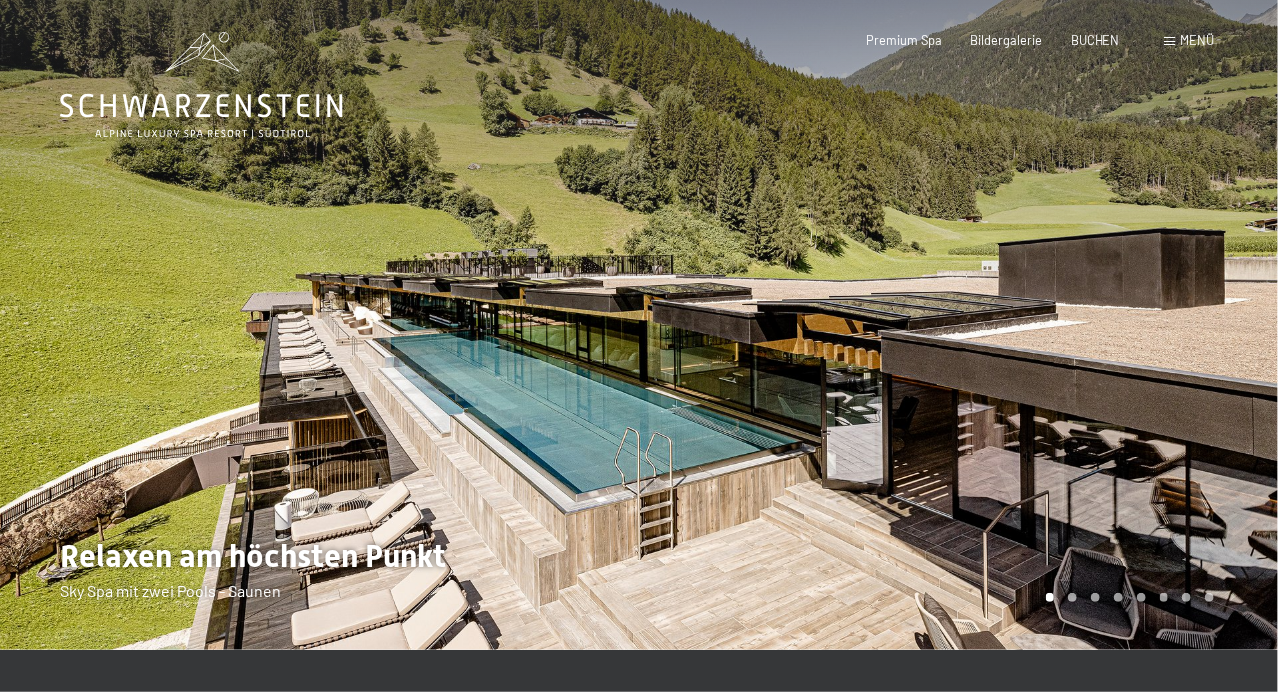 click at bounding box center (958, 325) 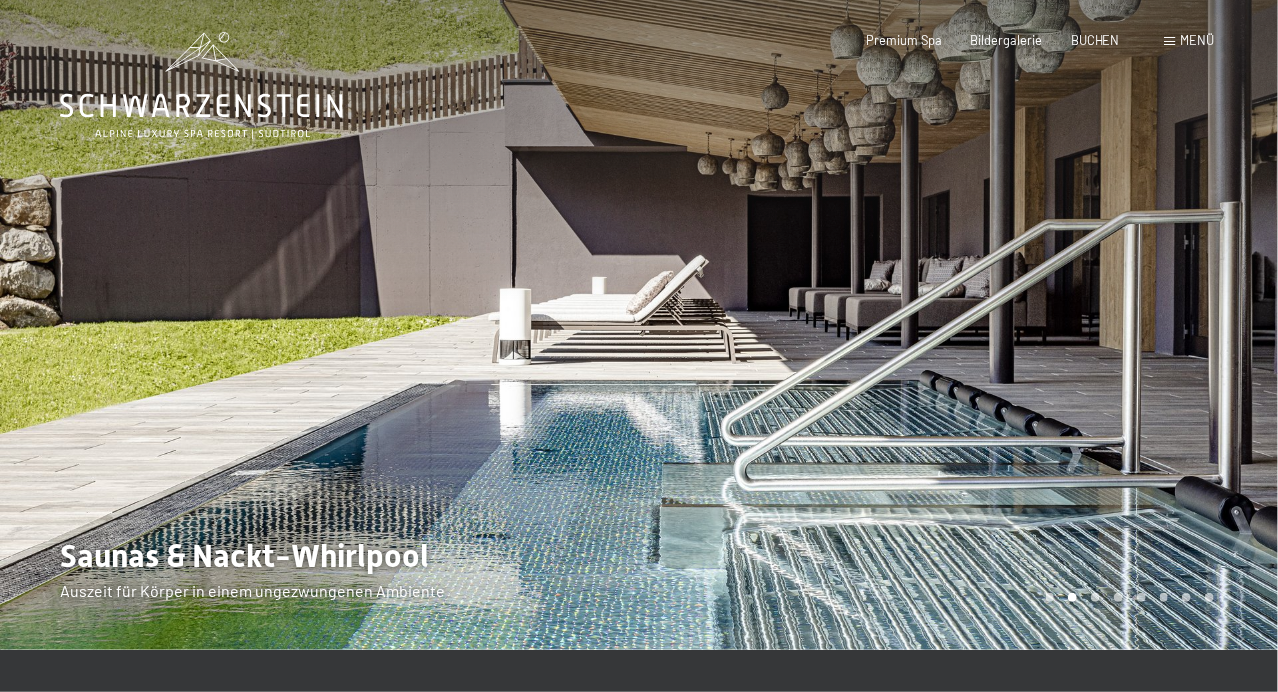 click at bounding box center [958, 325] 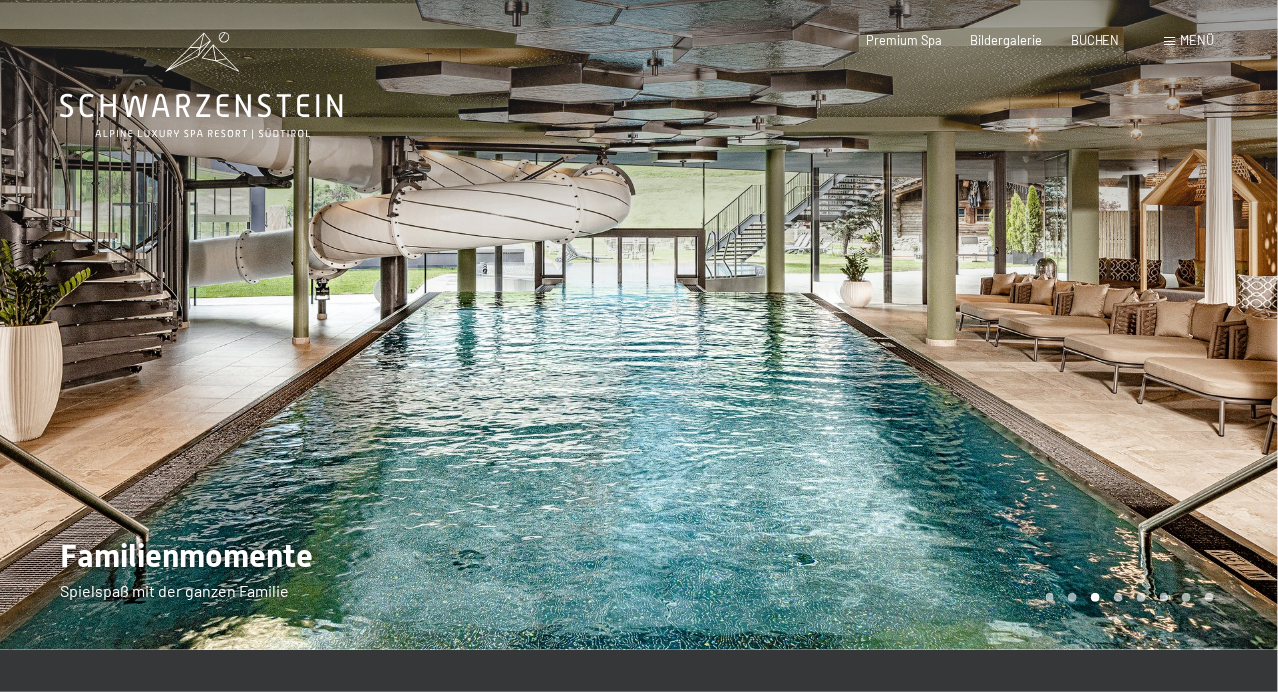 click at bounding box center (958, 325) 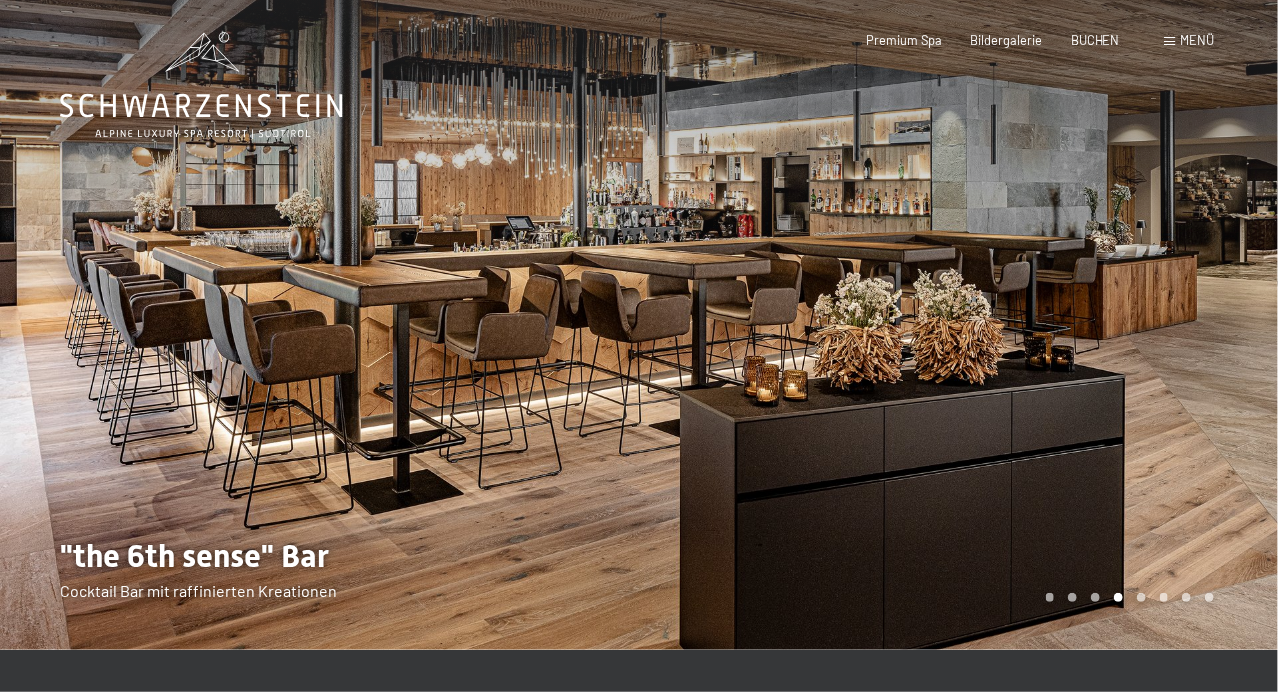click at bounding box center [319, 325] 